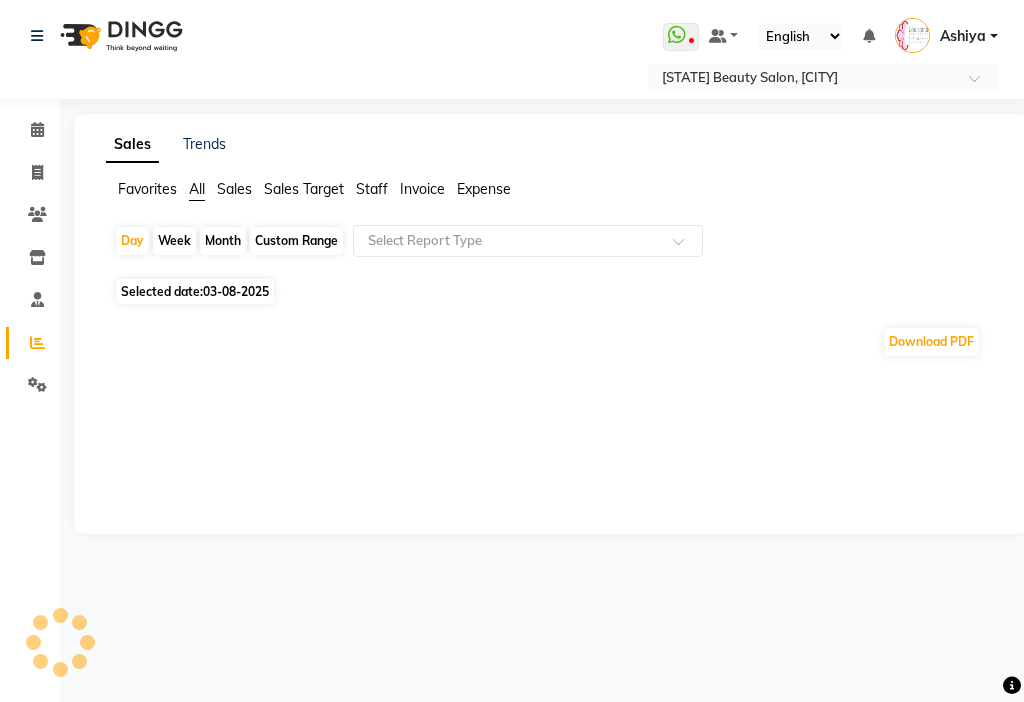 scroll, scrollTop: 0, scrollLeft: 0, axis: both 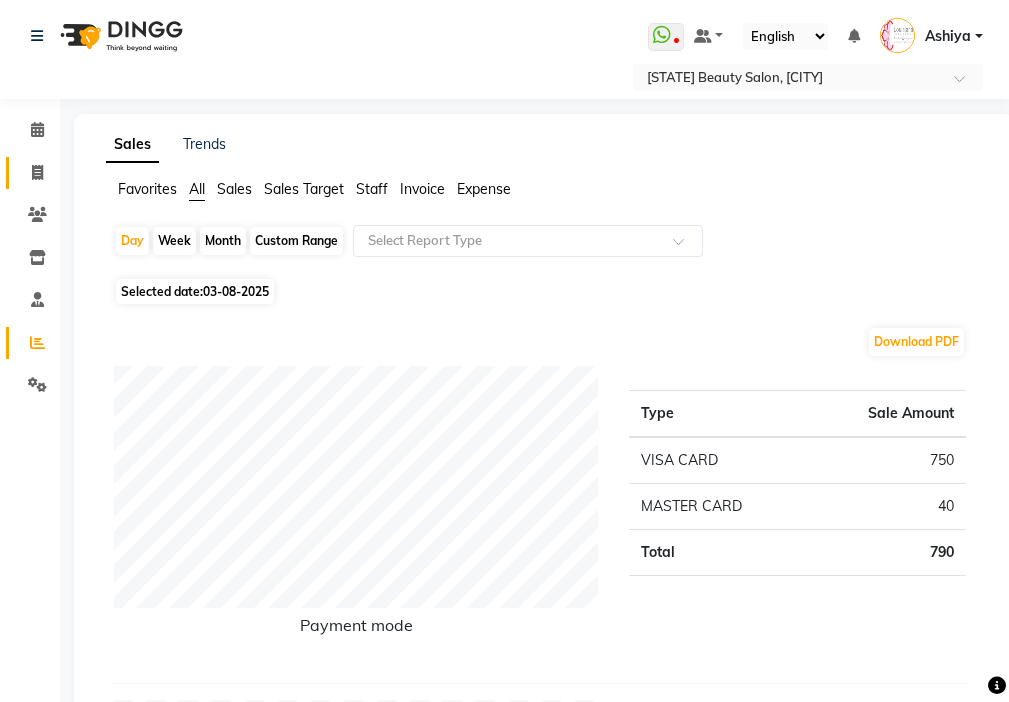 click 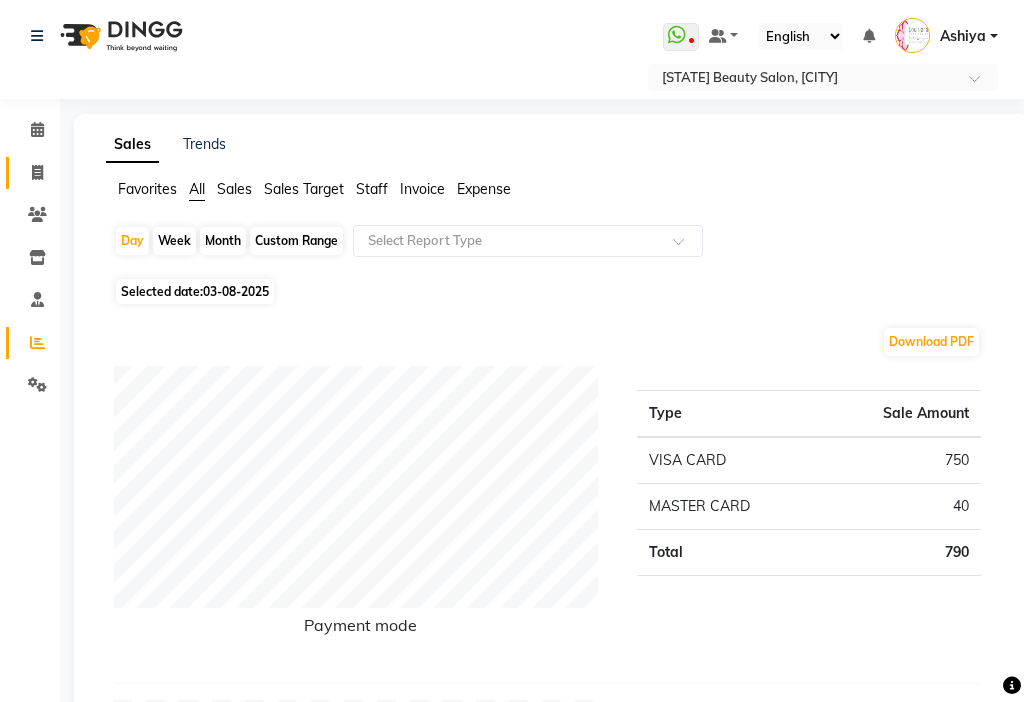 select on "service" 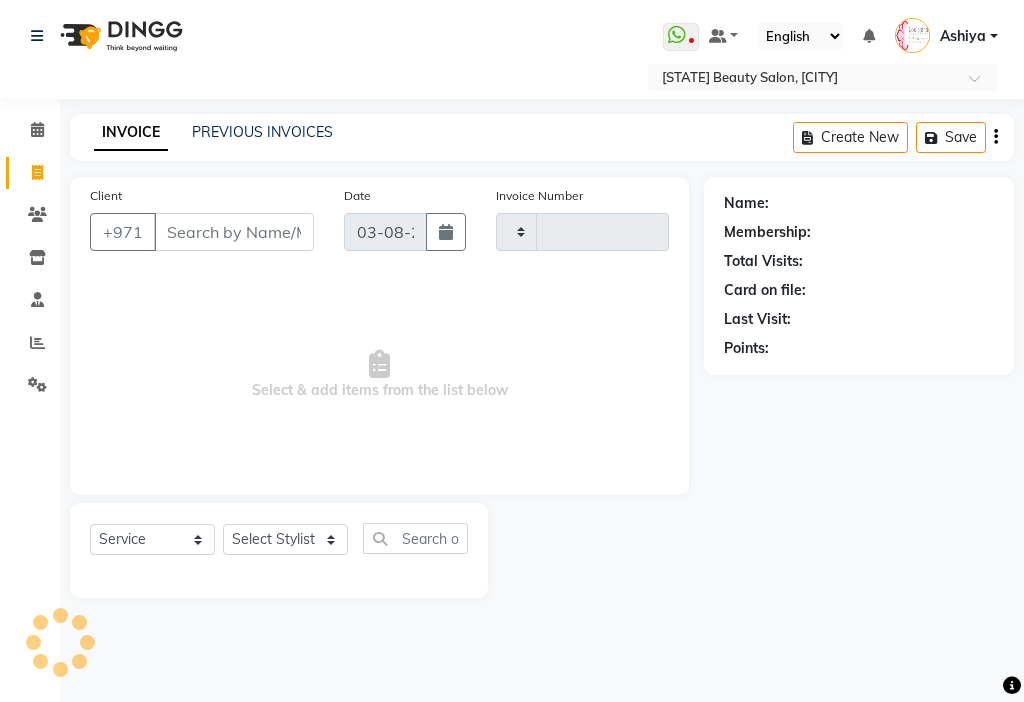 type on "2532" 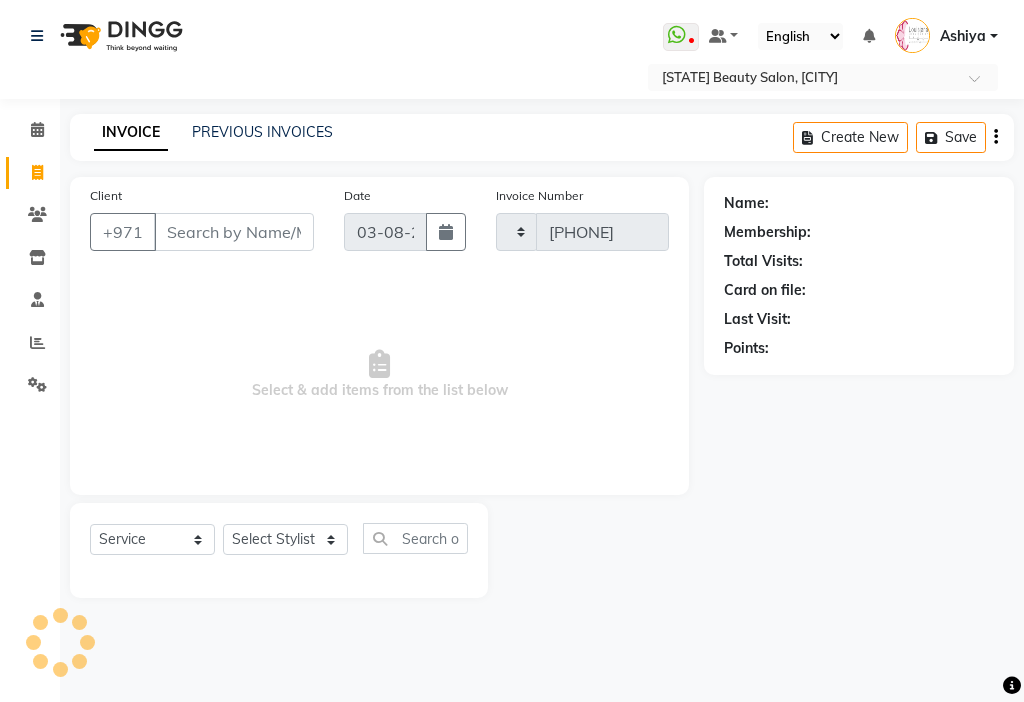 select on "637" 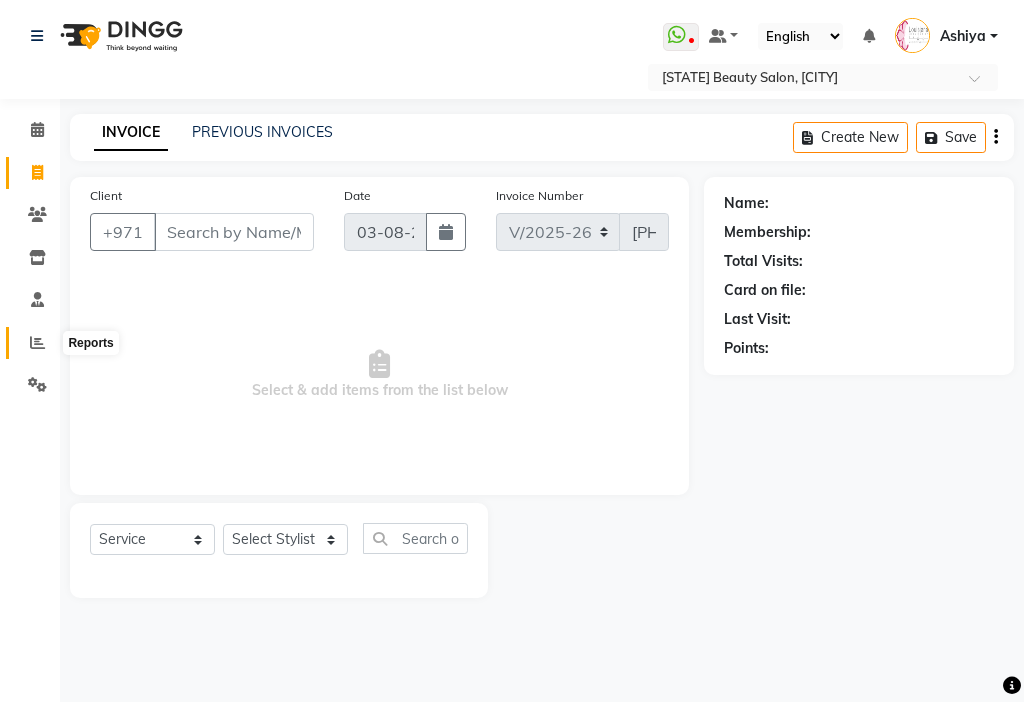 click 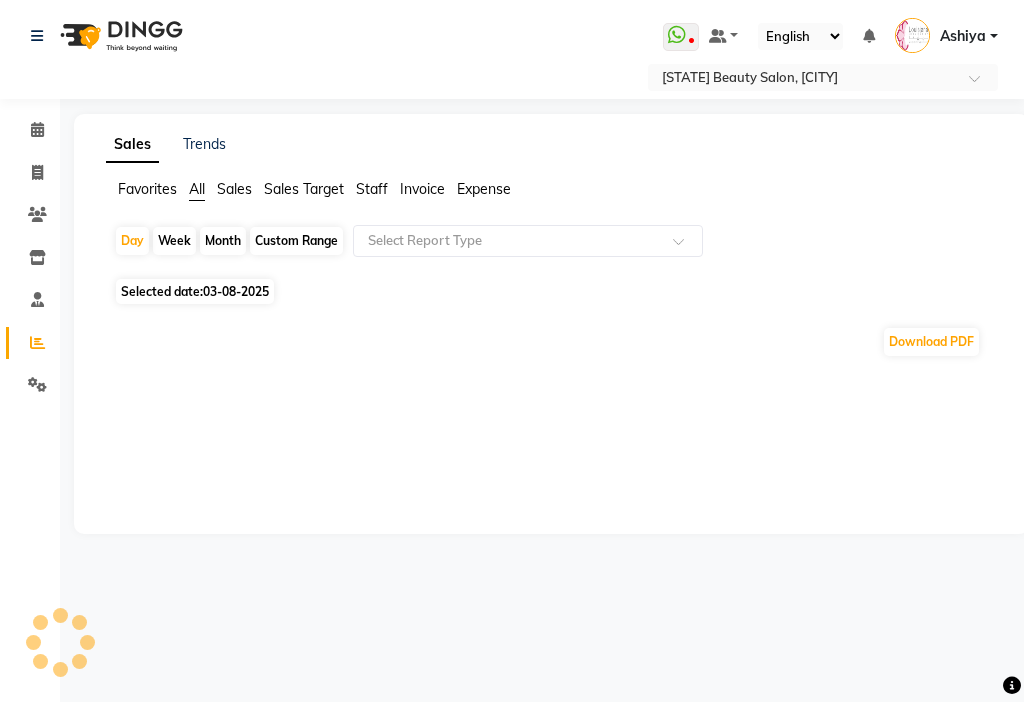 click on "Month" 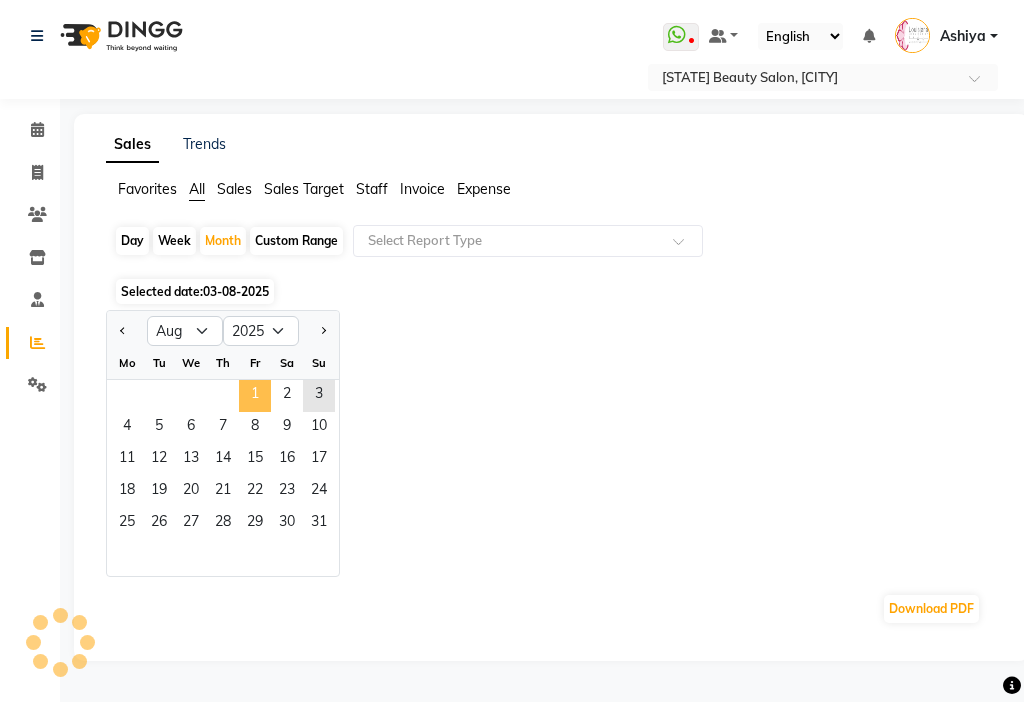 click on "1" 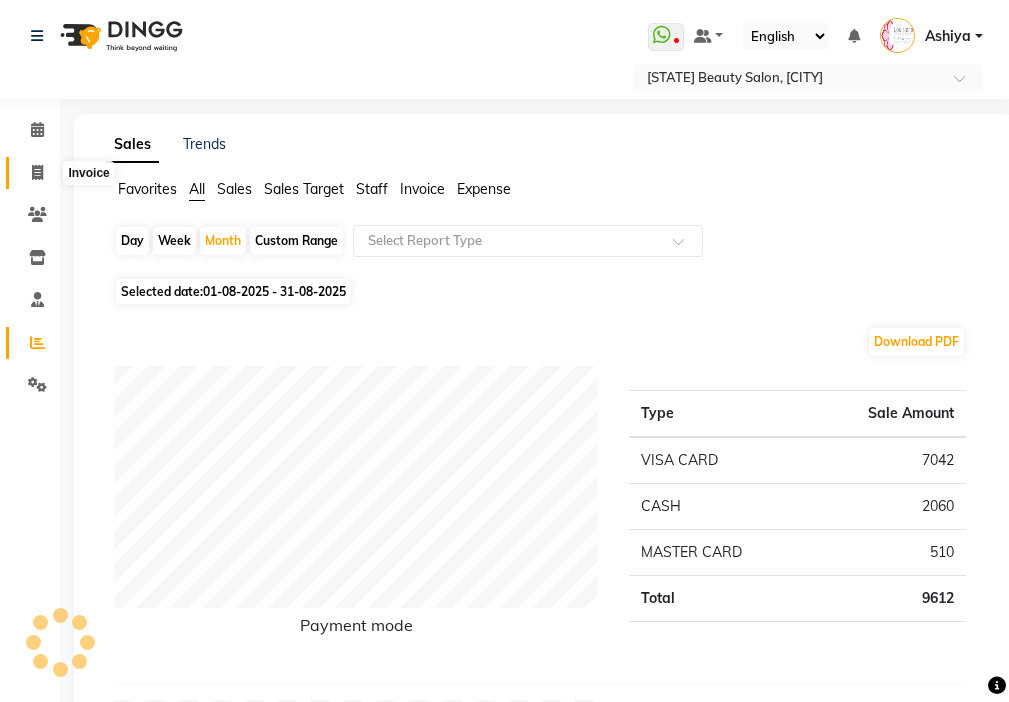 click 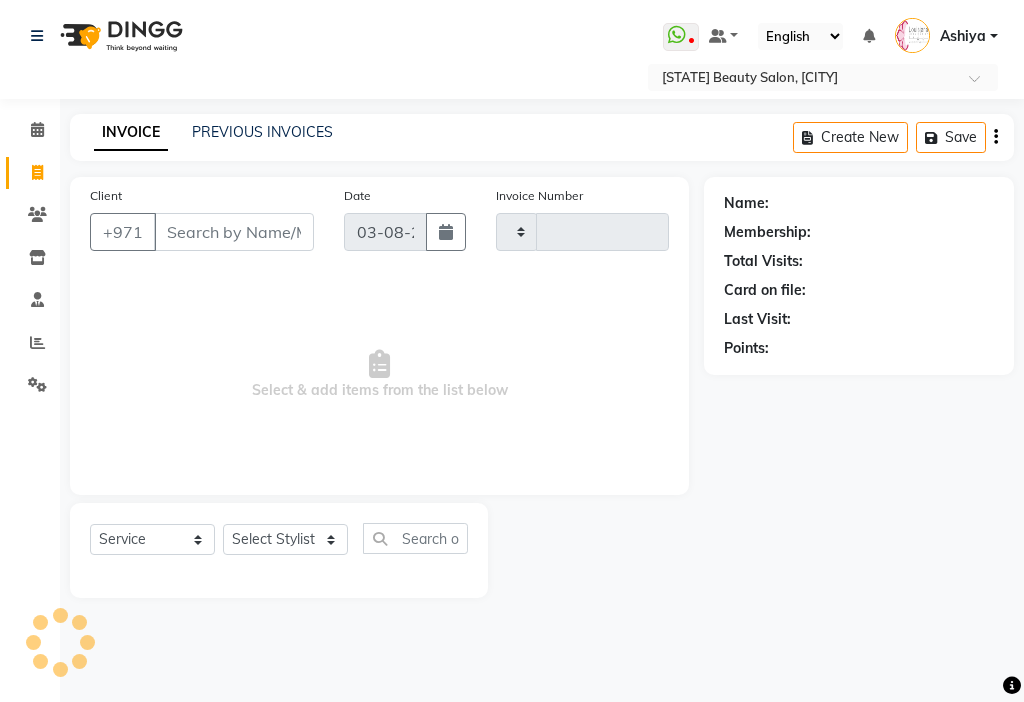 type on "2532" 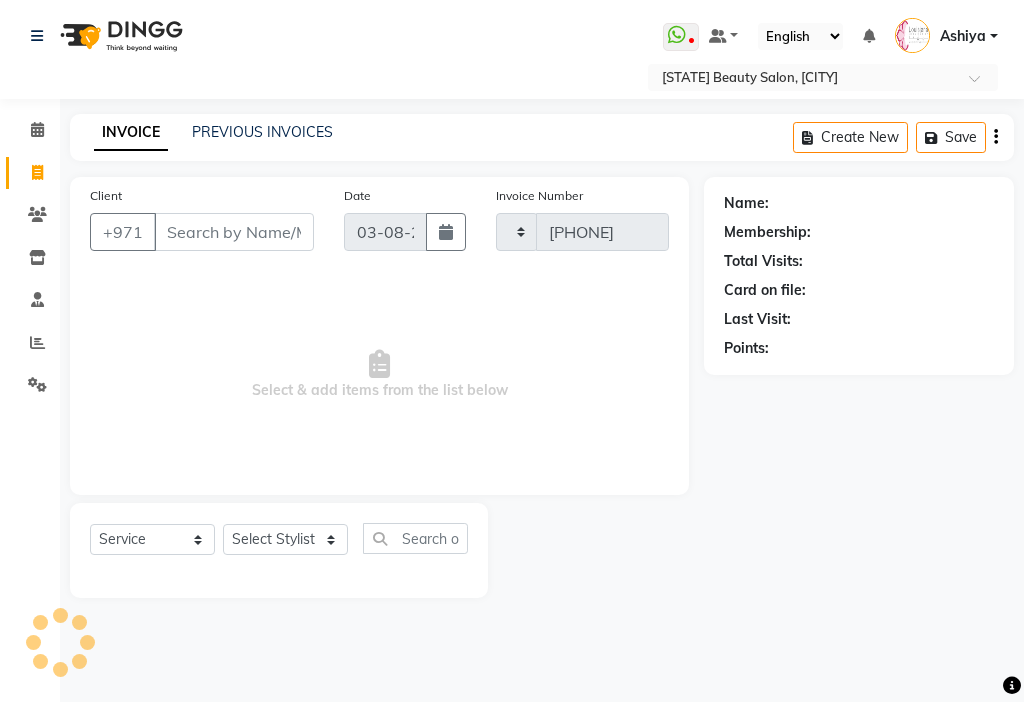 select on "637" 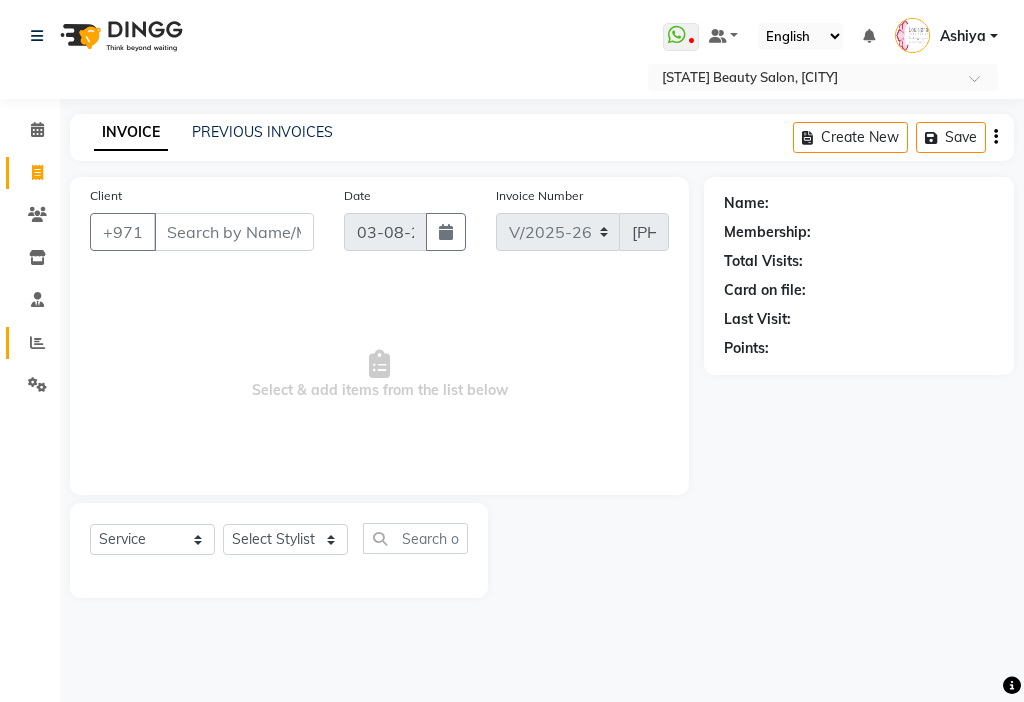 click 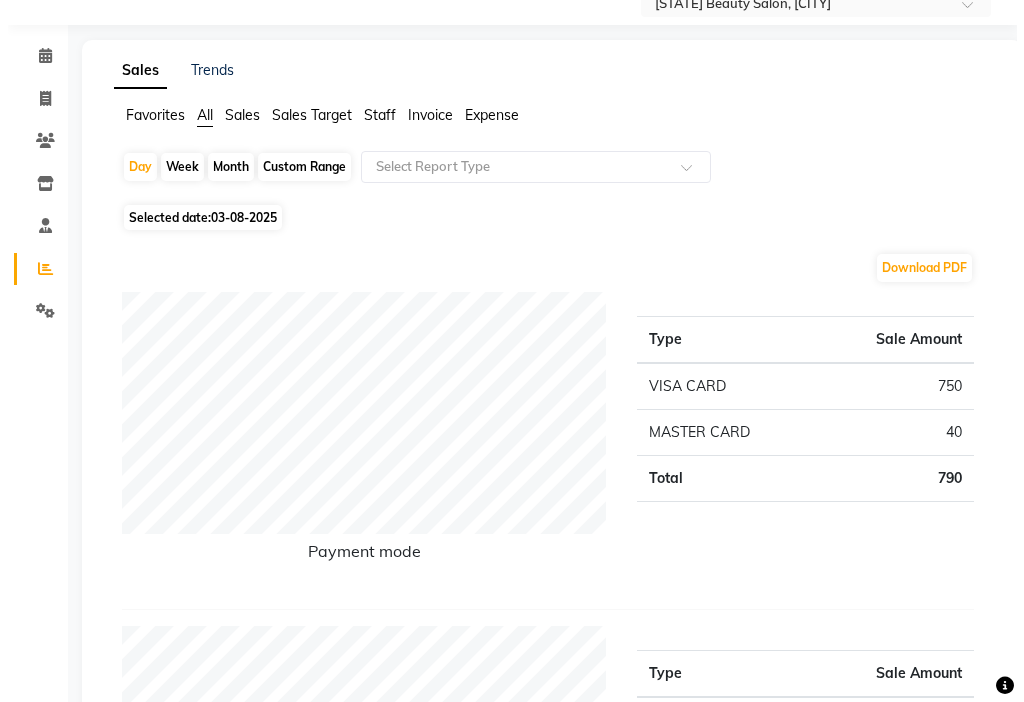 scroll, scrollTop: 0, scrollLeft: 0, axis: both 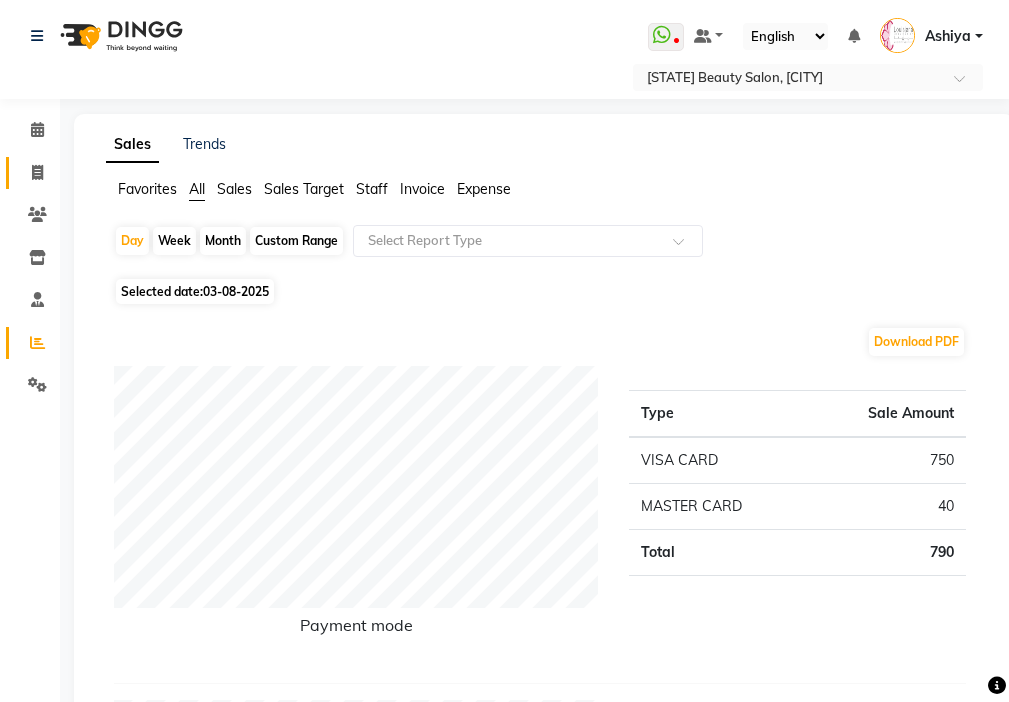 click 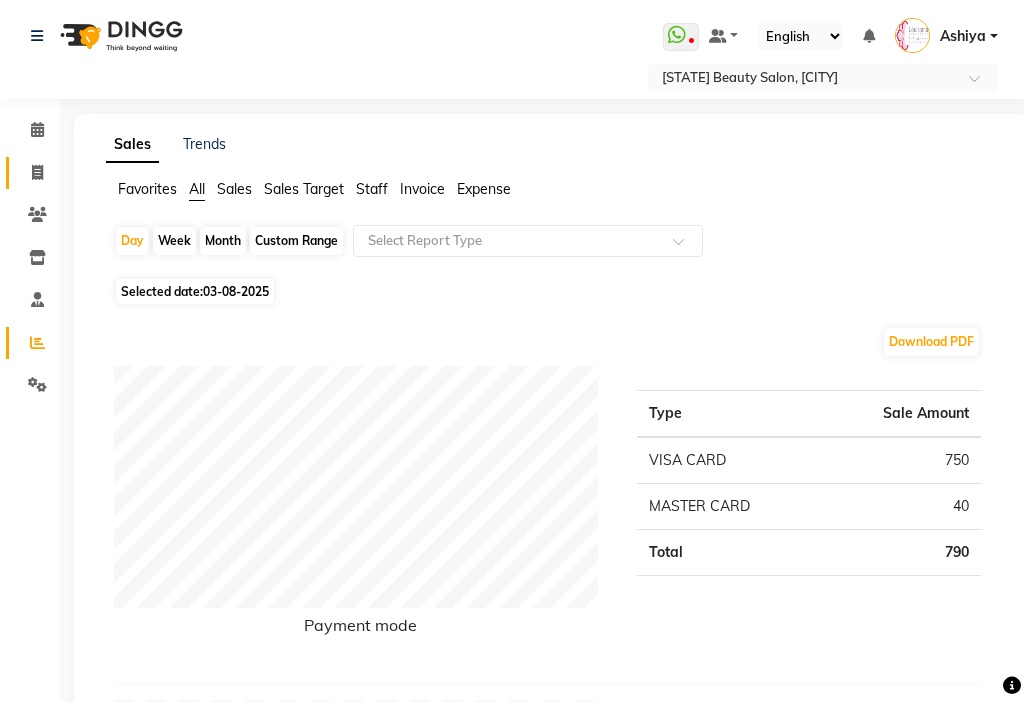 select on "service" 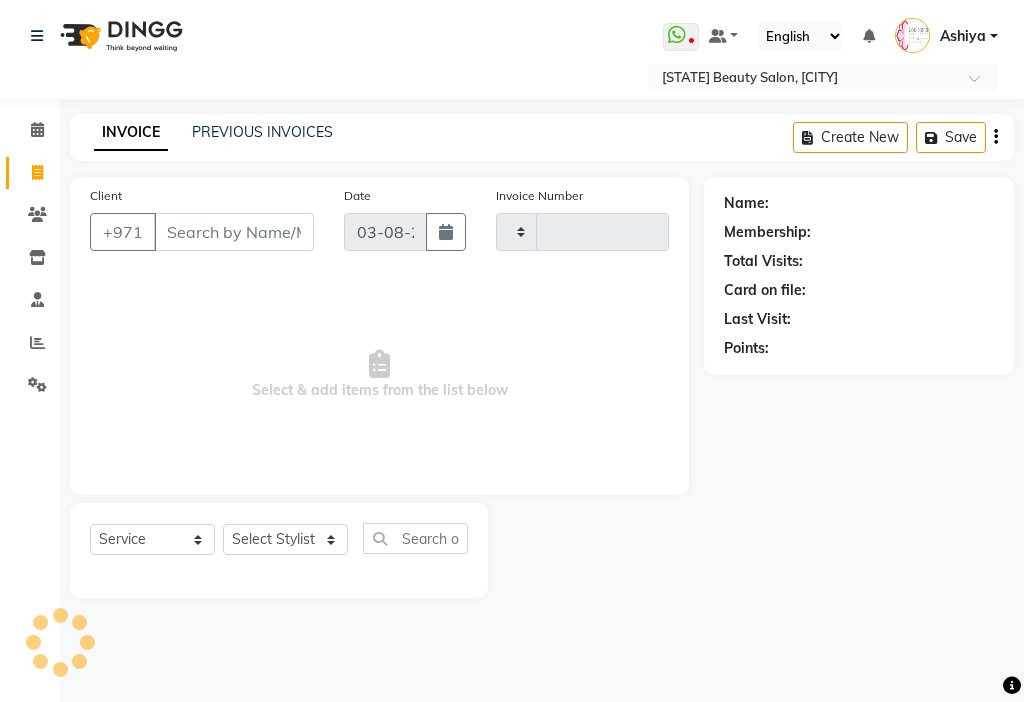 type on "2532" 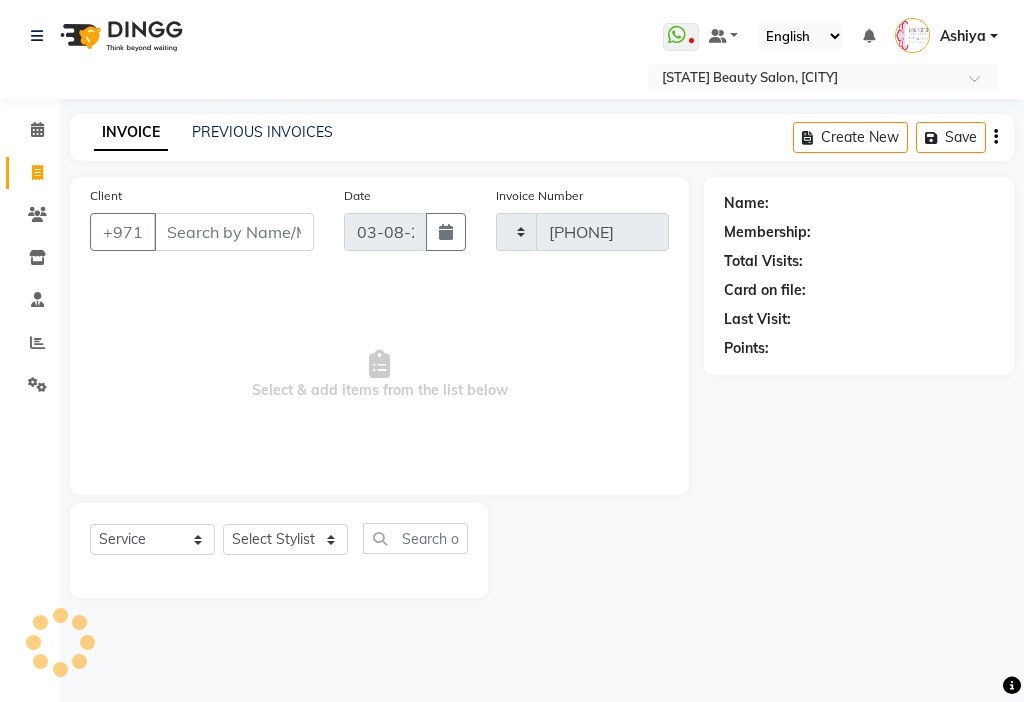 select on "637" 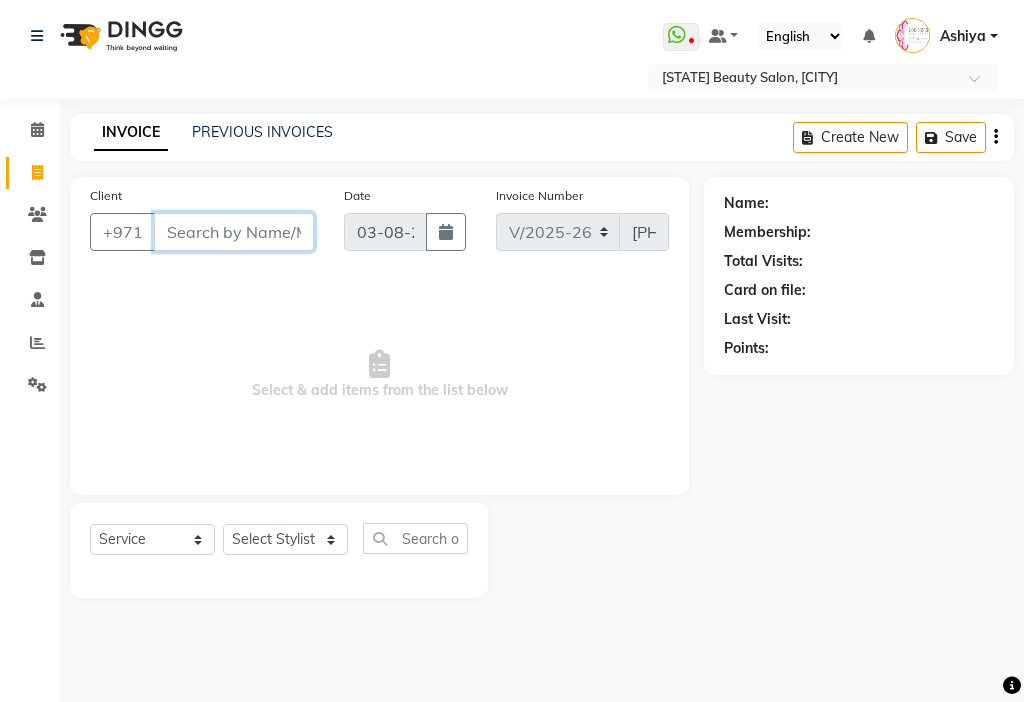 click on "Client" at bounding box center [234, 232] 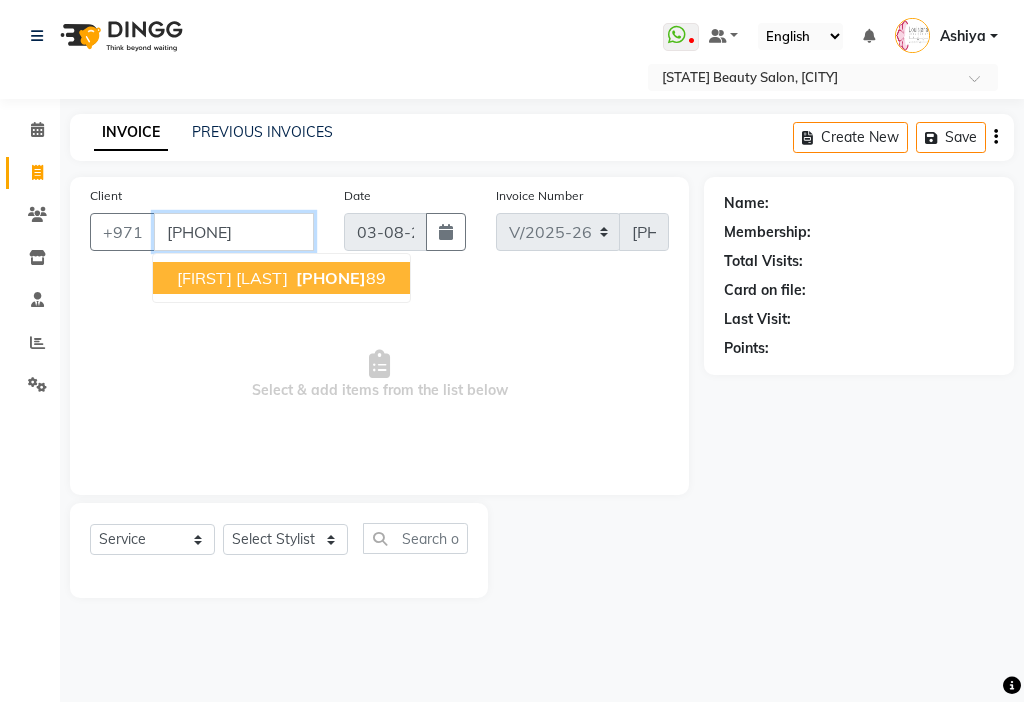 type on "[PHONE]" 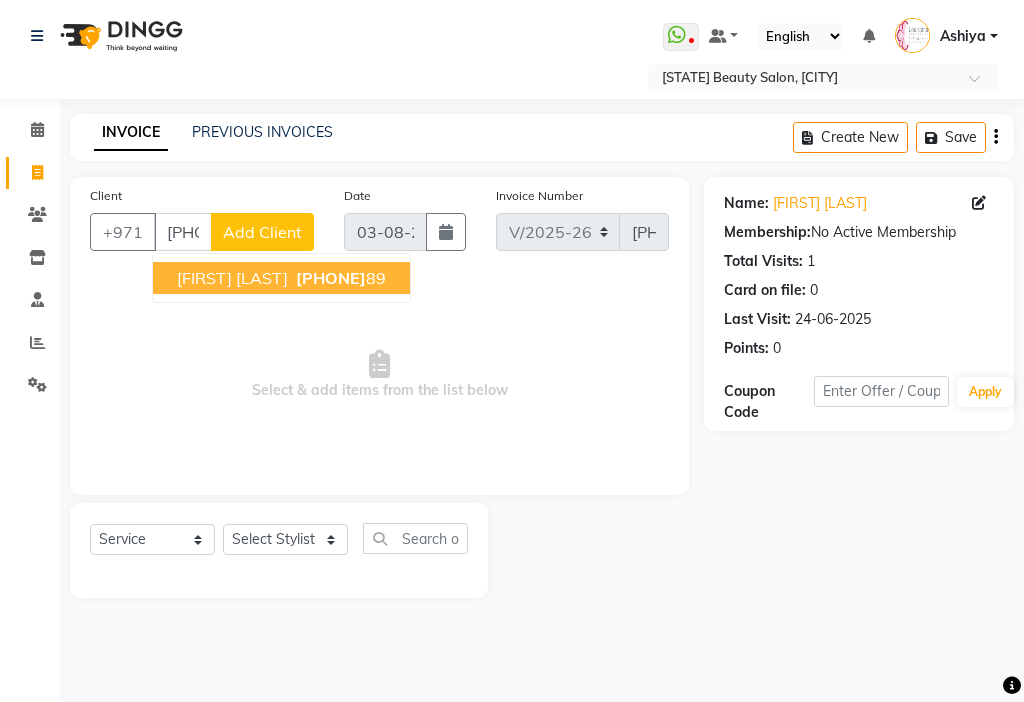 click on "ohm mohammad   55118825 89" at bounding box center (281, 278) 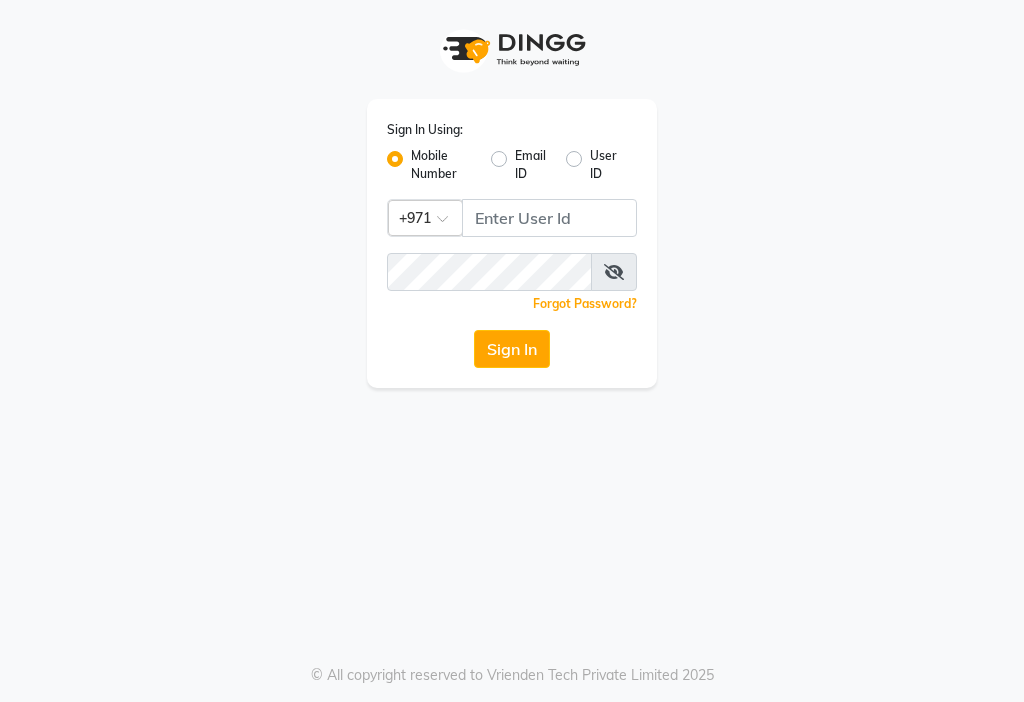 scroll, scrollTop: 0, scrollLeft: 0, axis: both 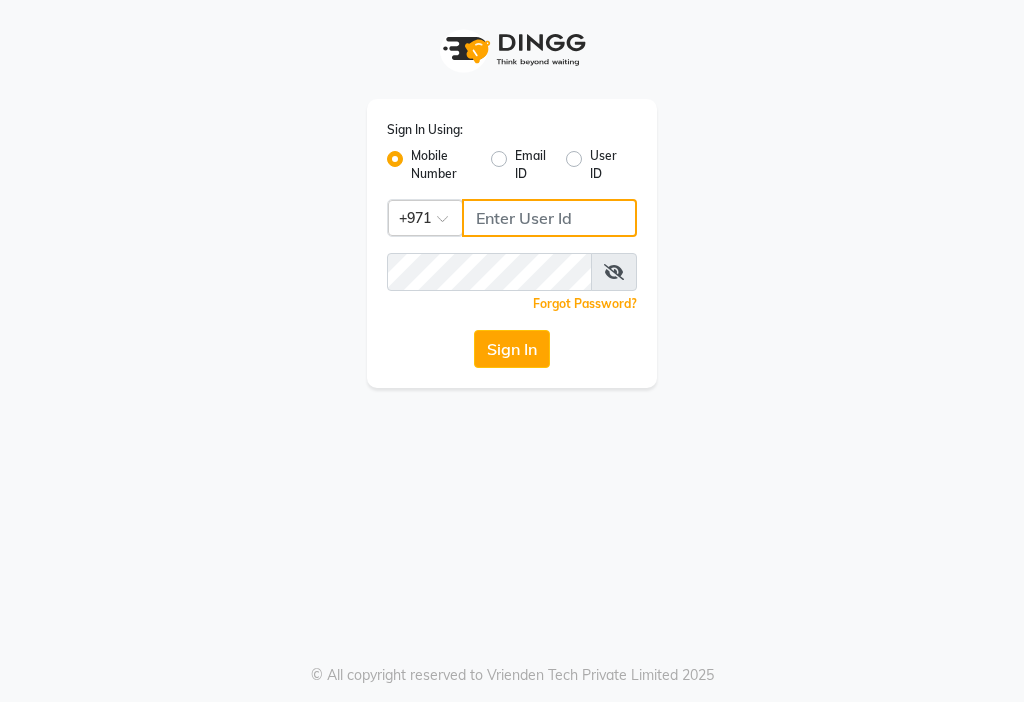 click 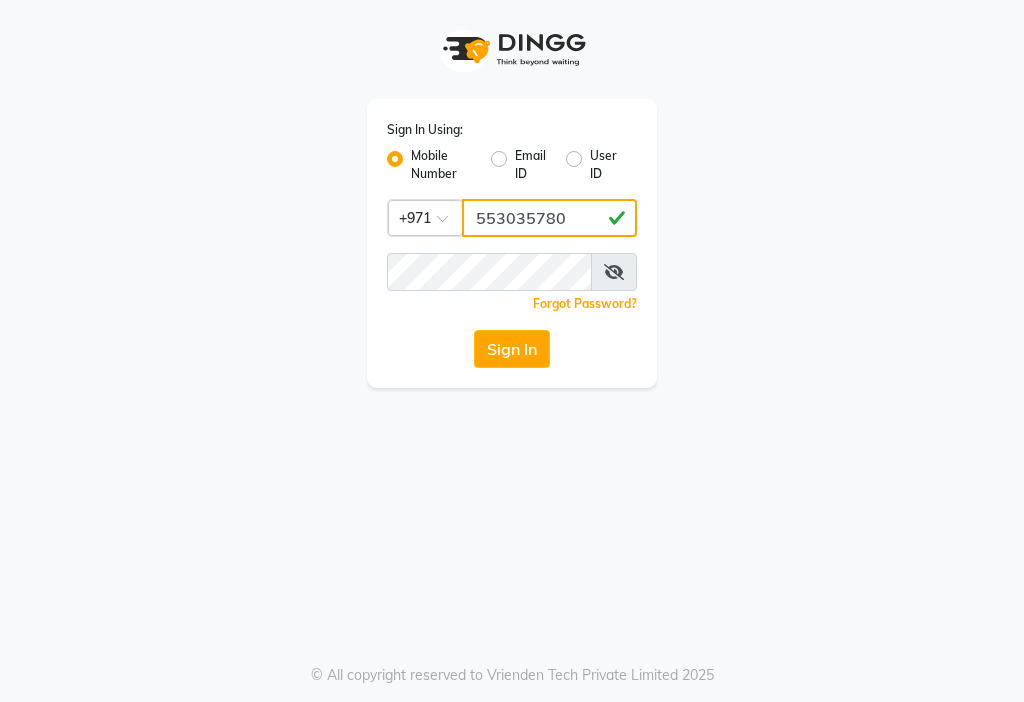 type on "553035780" 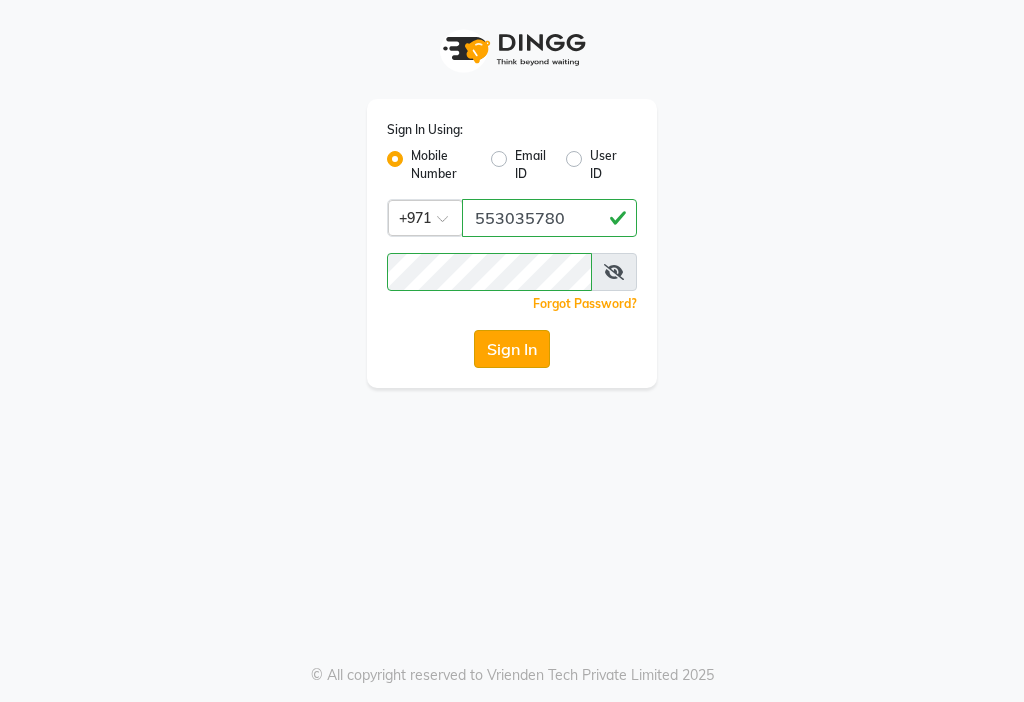 click on "Sign In" 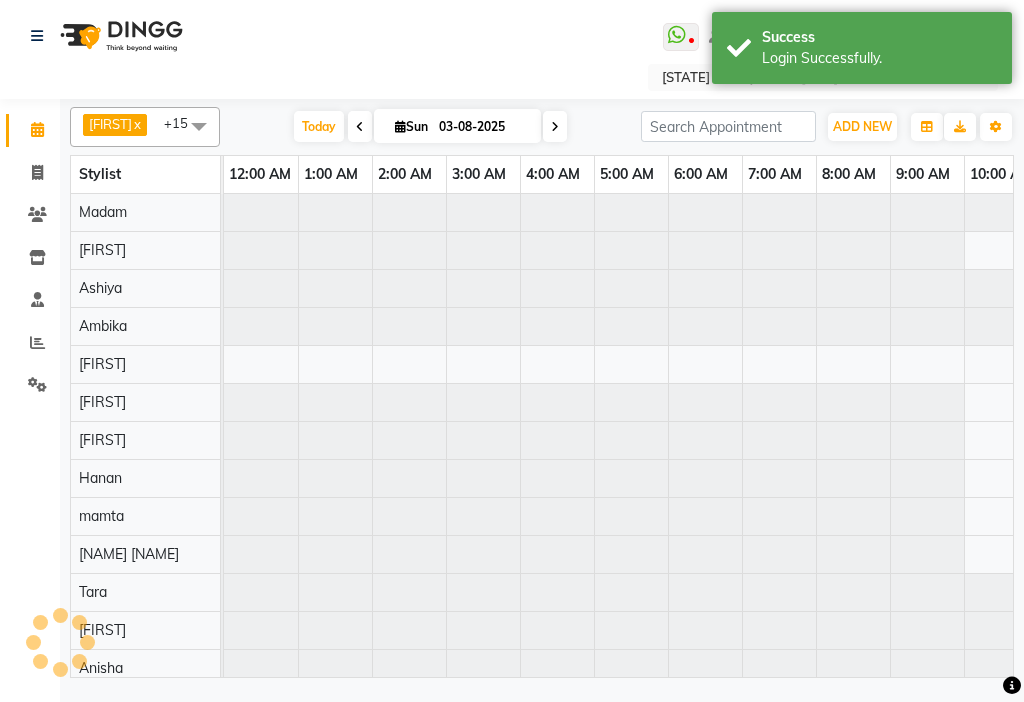 scroll, scrollTop: 0, scrollLeft: 445, axis: horizontal 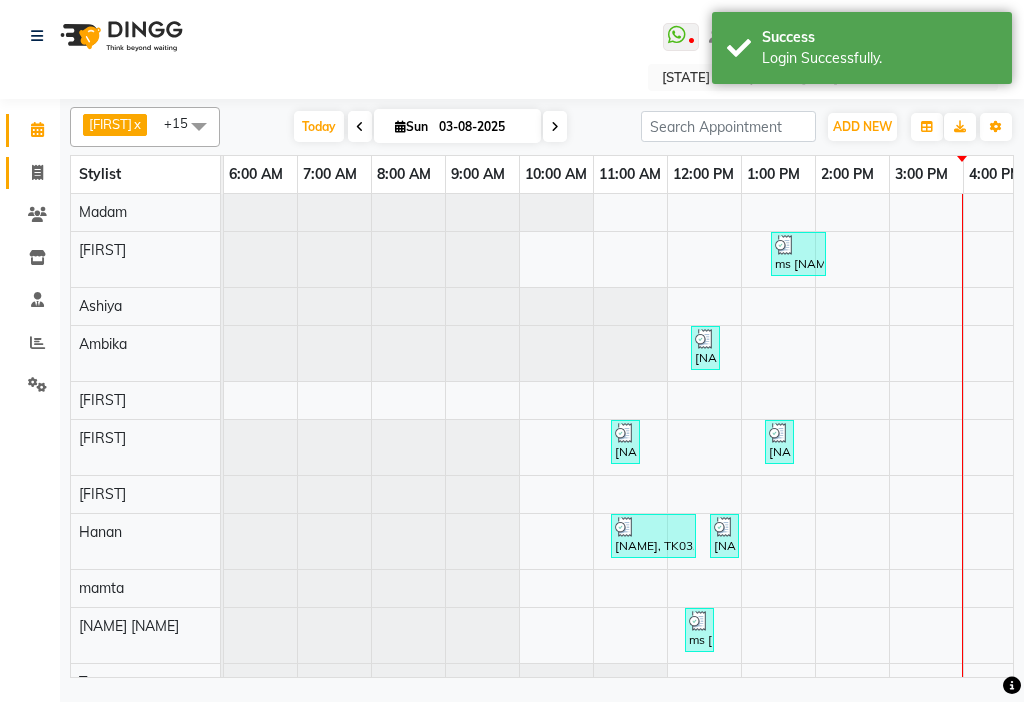 click on "Invoice" 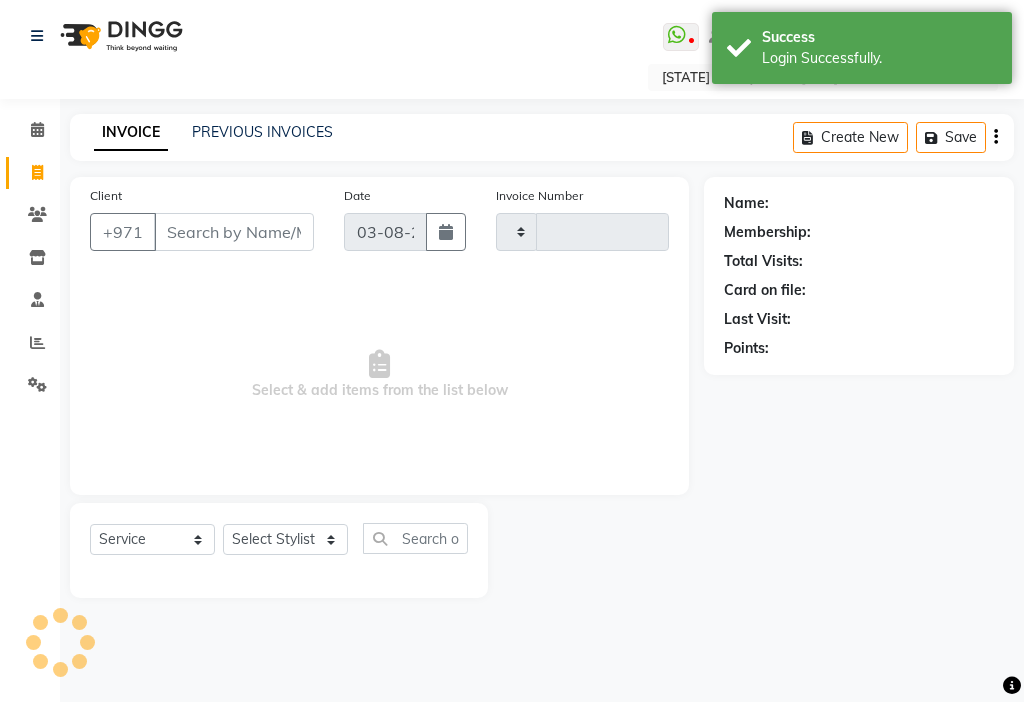 type on "2532" 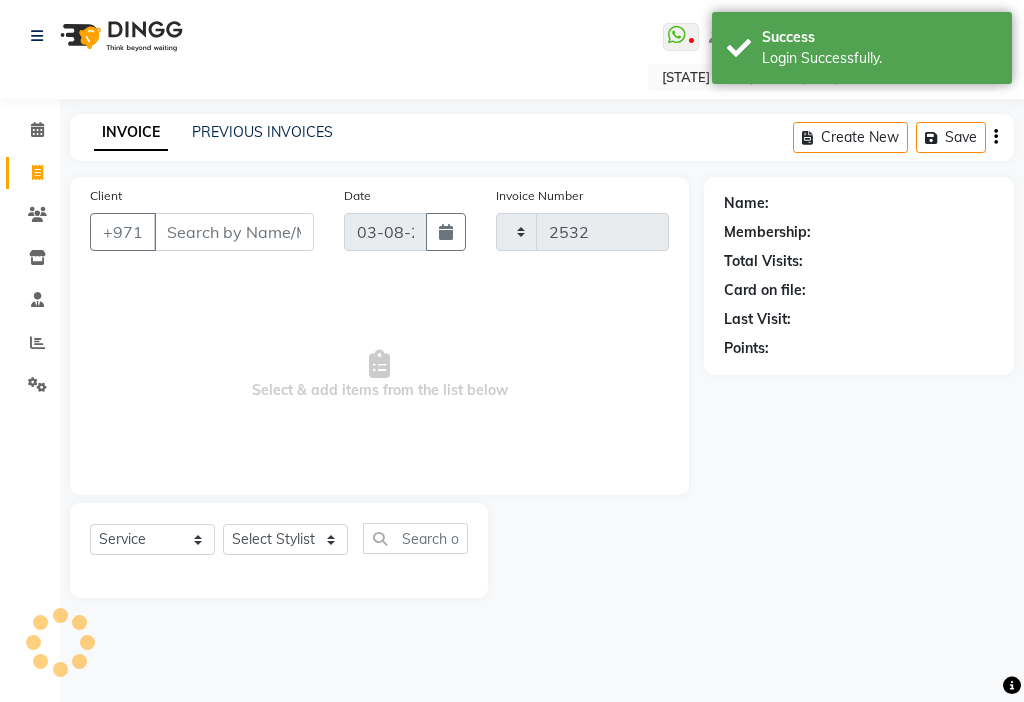 select on "637" 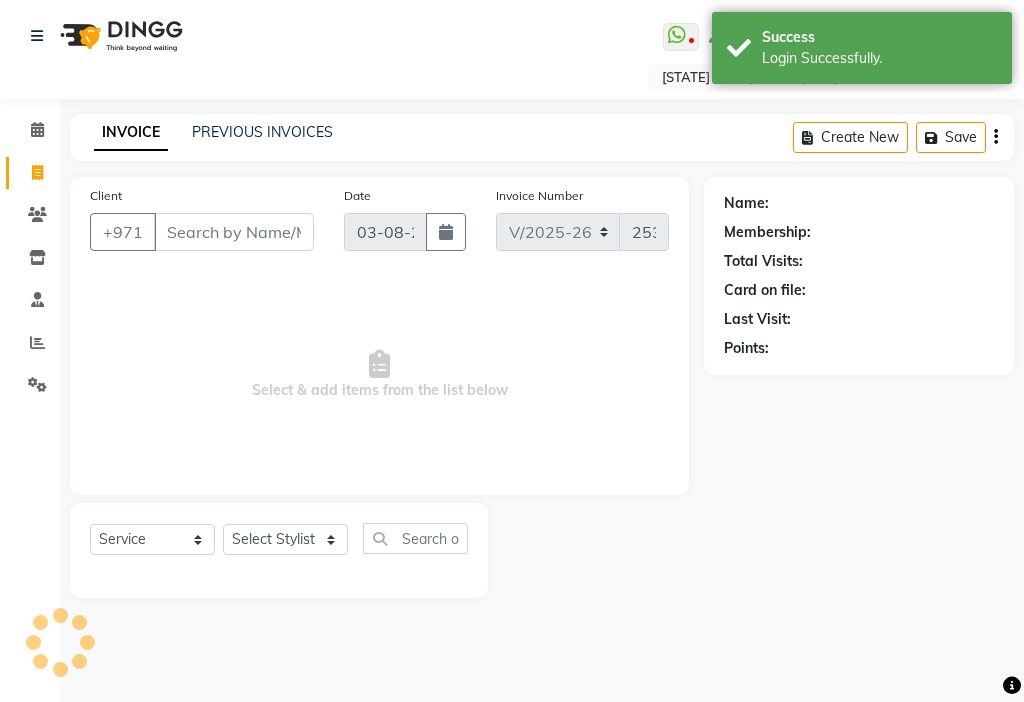click on "Client" at bounding box center (234, 232) 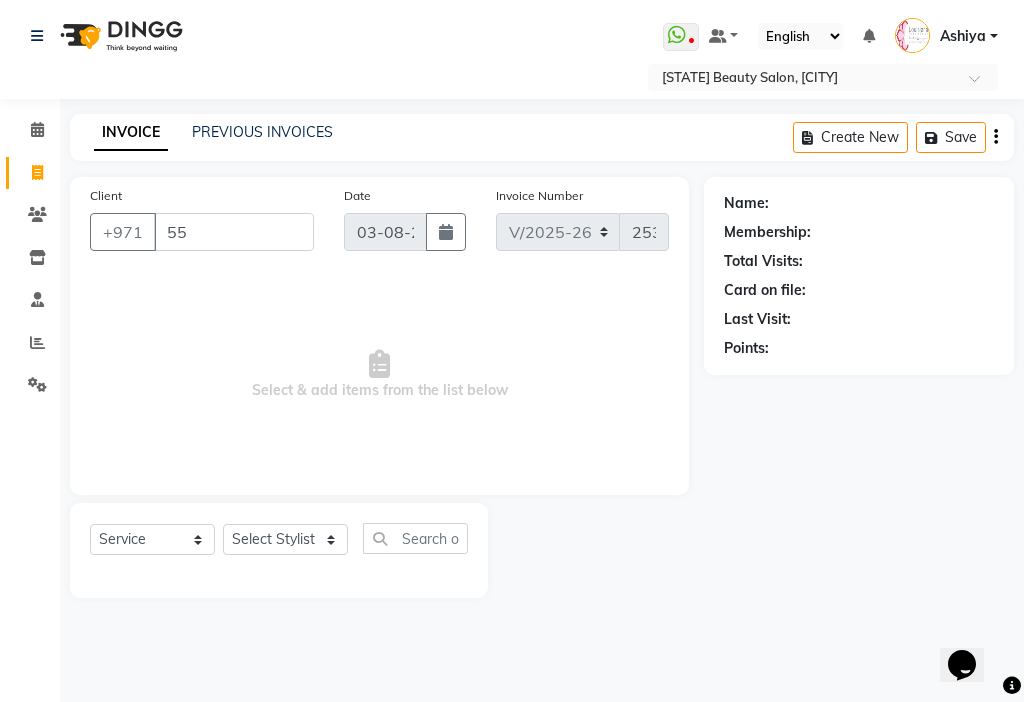scroll, scrollTop: 0, scrollLeft: 0, axis: both 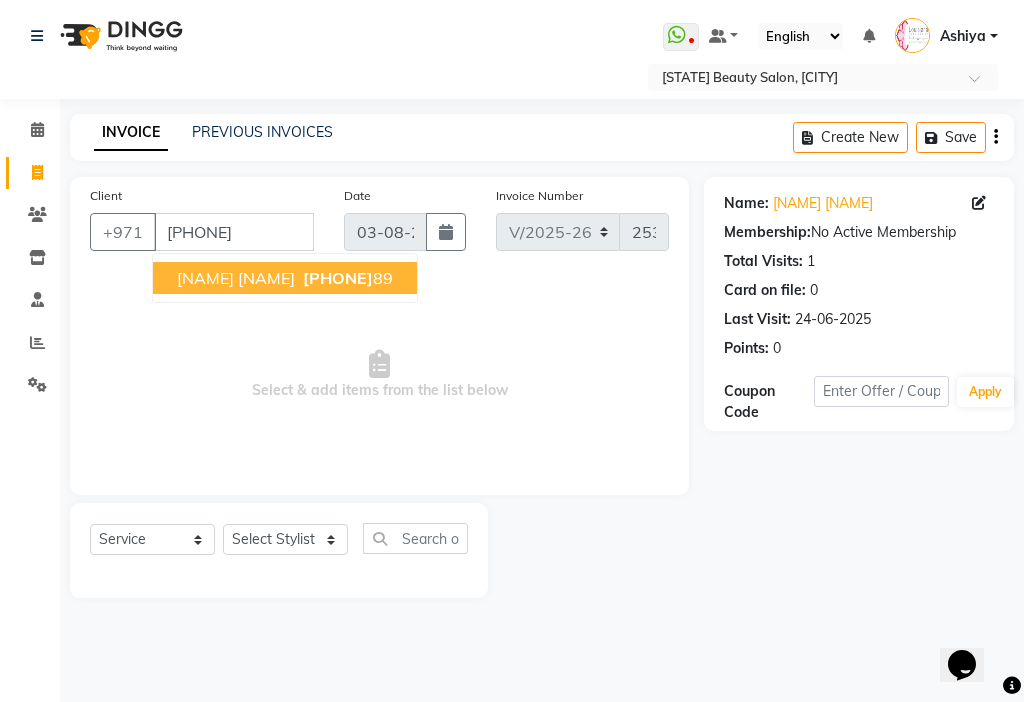 click on "[NAME] [NAME]" at bounding box center [236, 278] 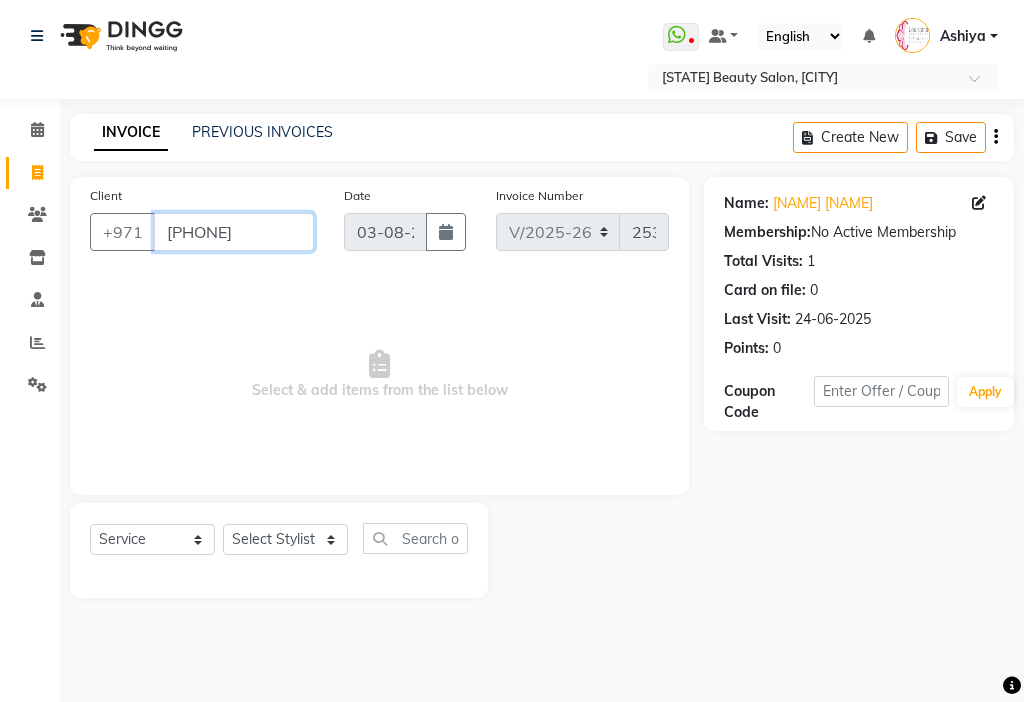 click on "[PHONE]" at bounding box center (234, 232) 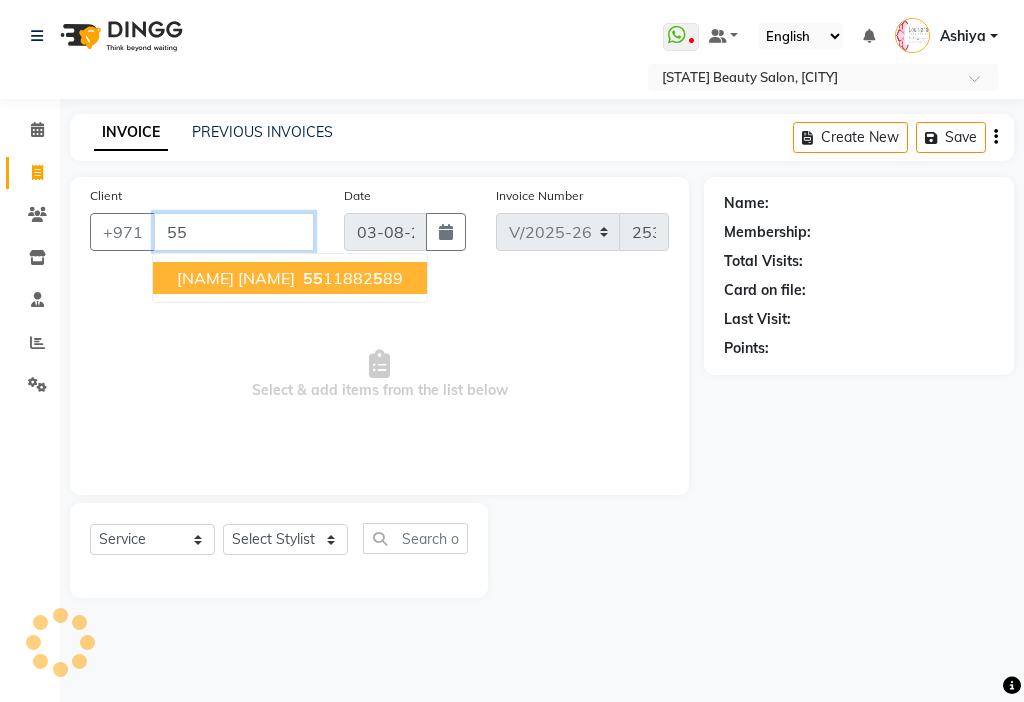 type on "5" 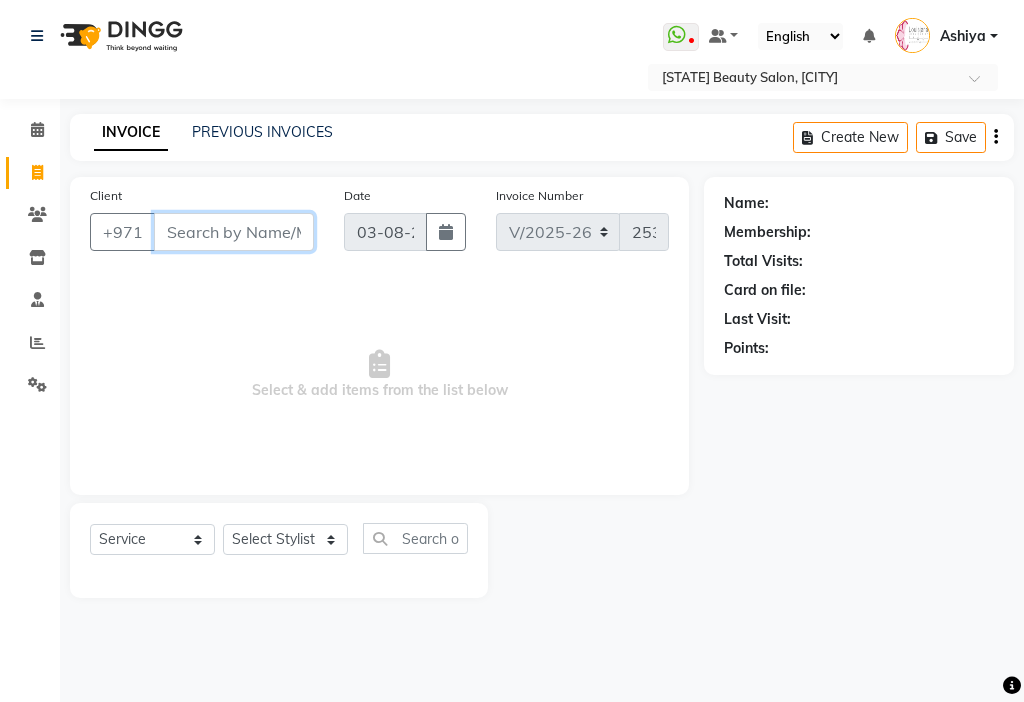 type 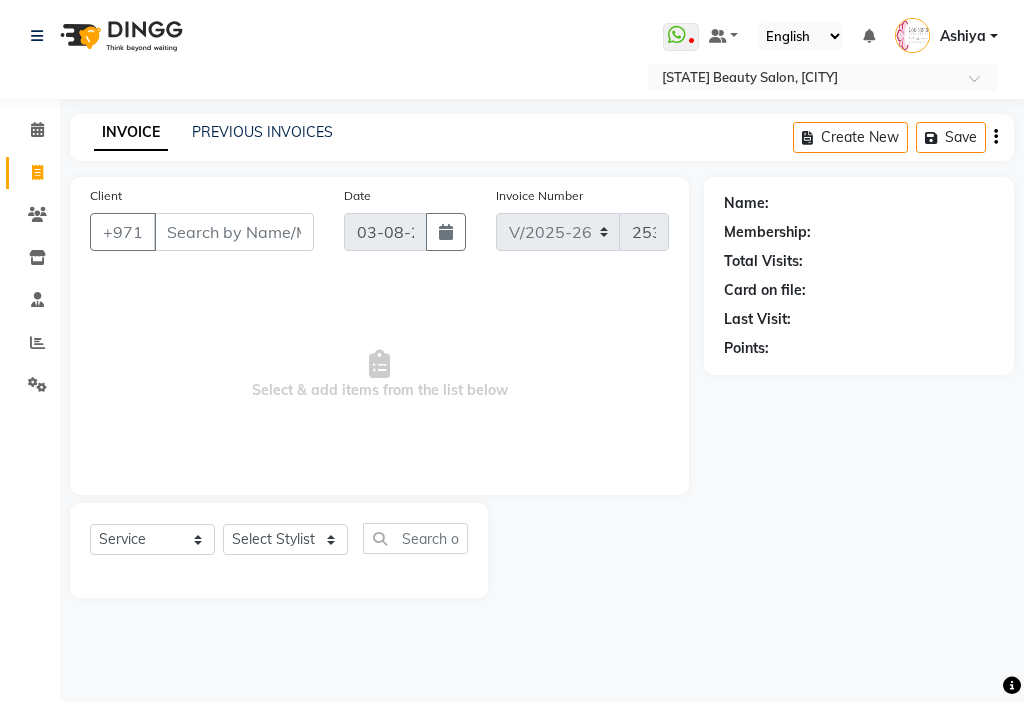 click on "Select & add items from the list below" at bounding box center [379, 375] 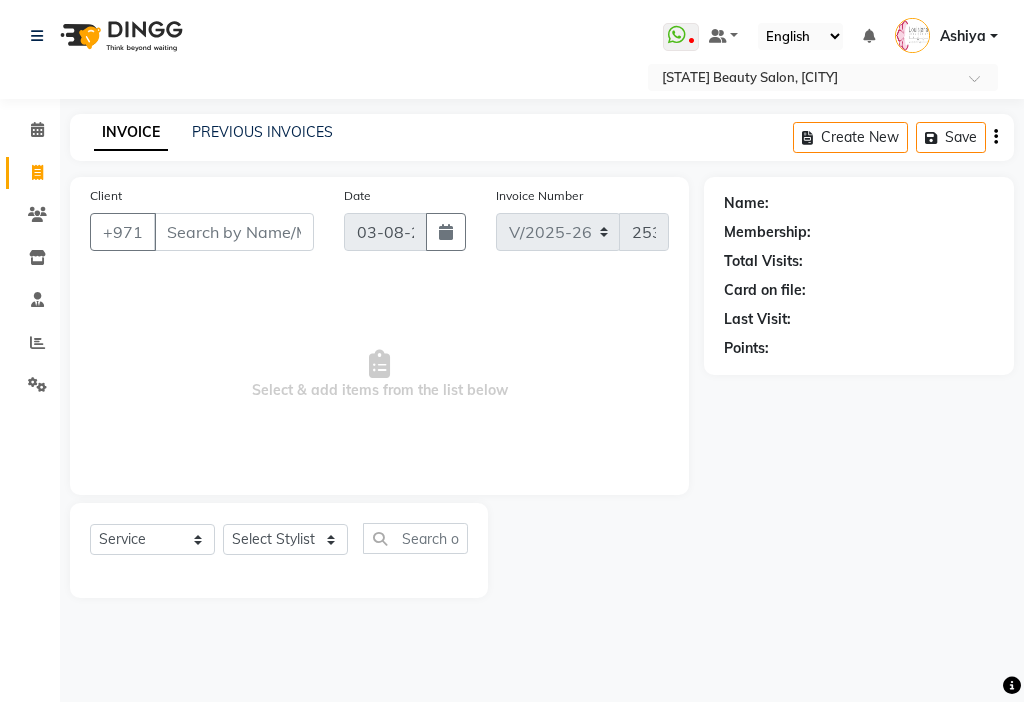 click 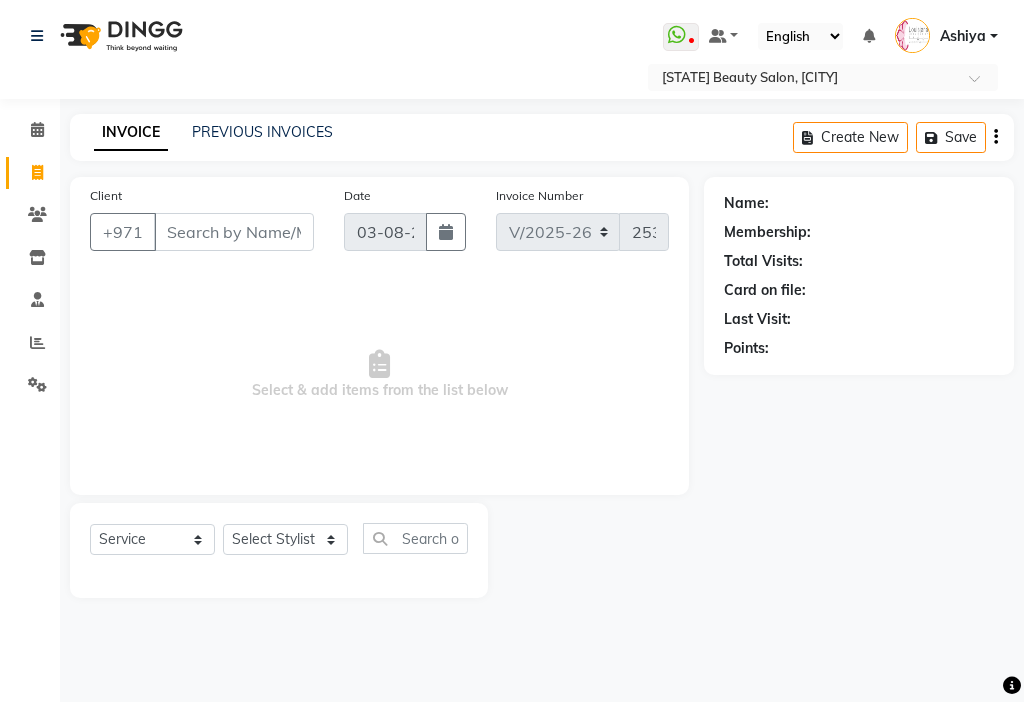 select on "service" 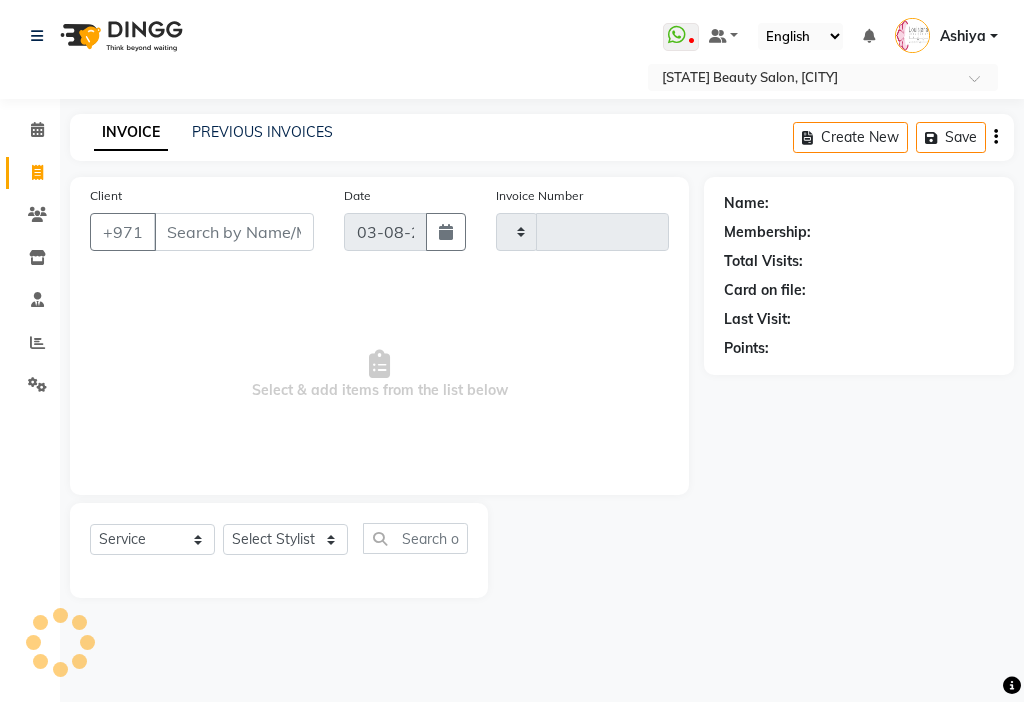 type on "2532" 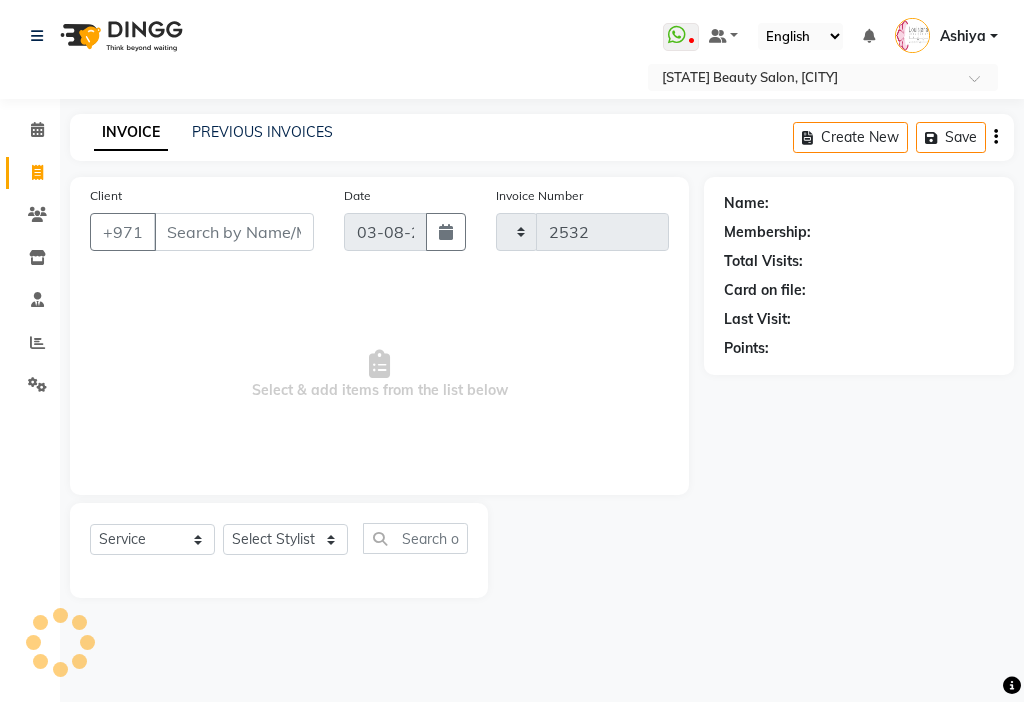 select on "637" 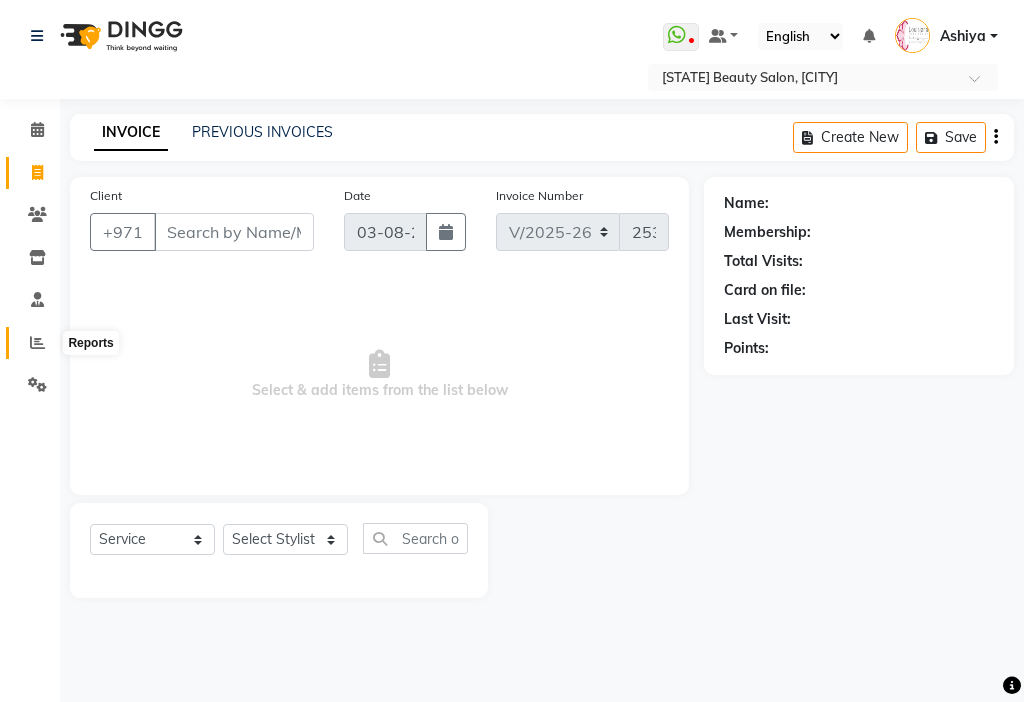 click 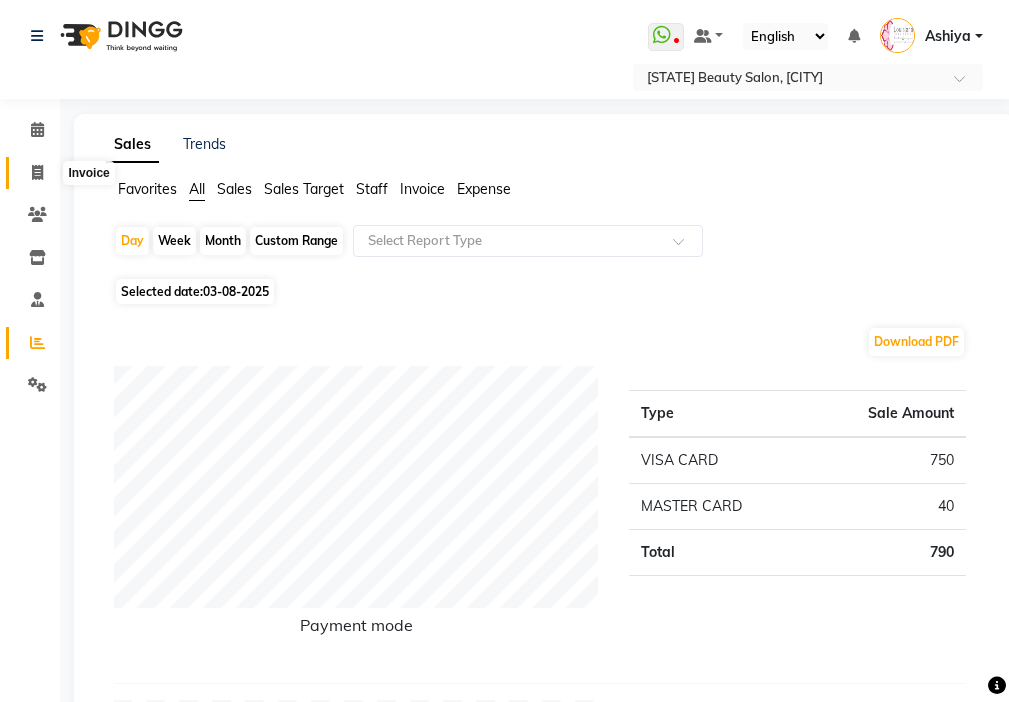 click 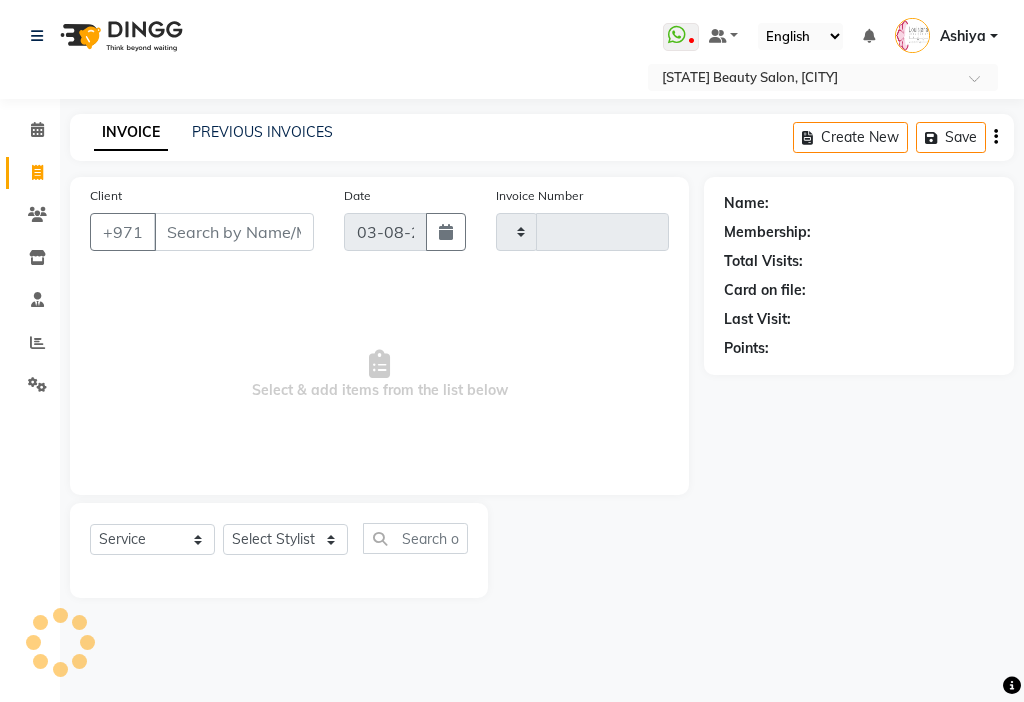 type on "2532" 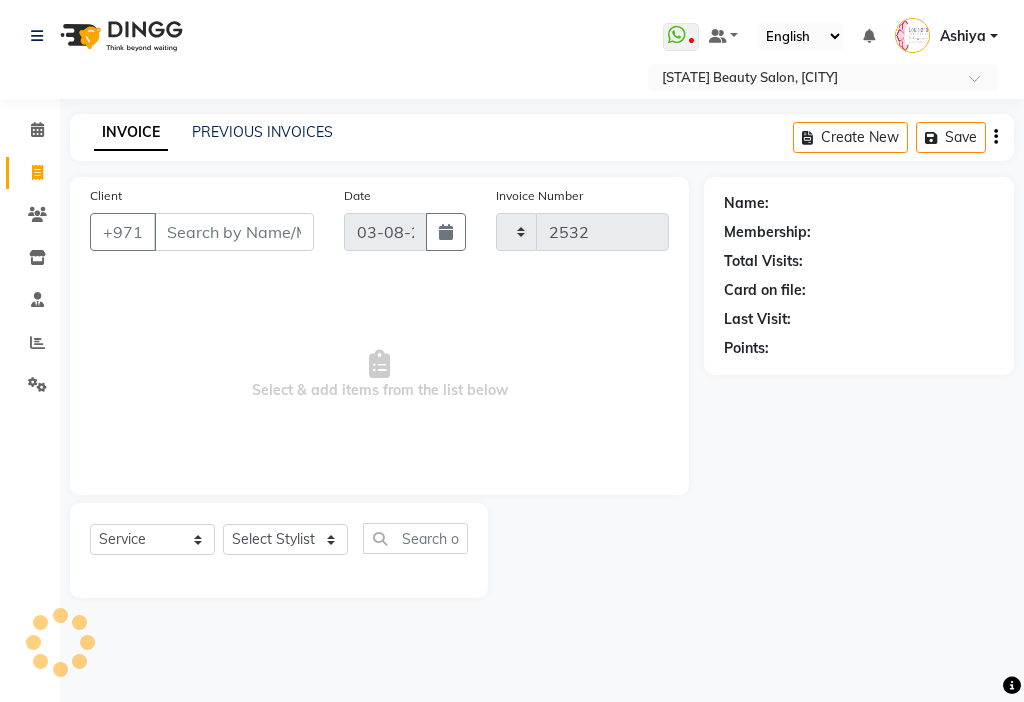 select on "637" 